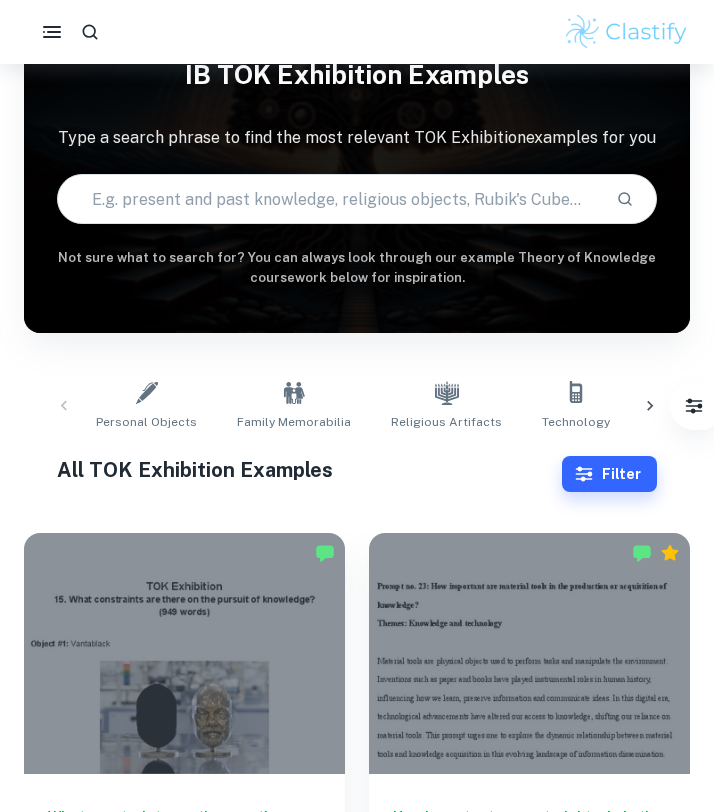 scroll, scrollTop: 6, scrollLeft: 0, axis: vertical 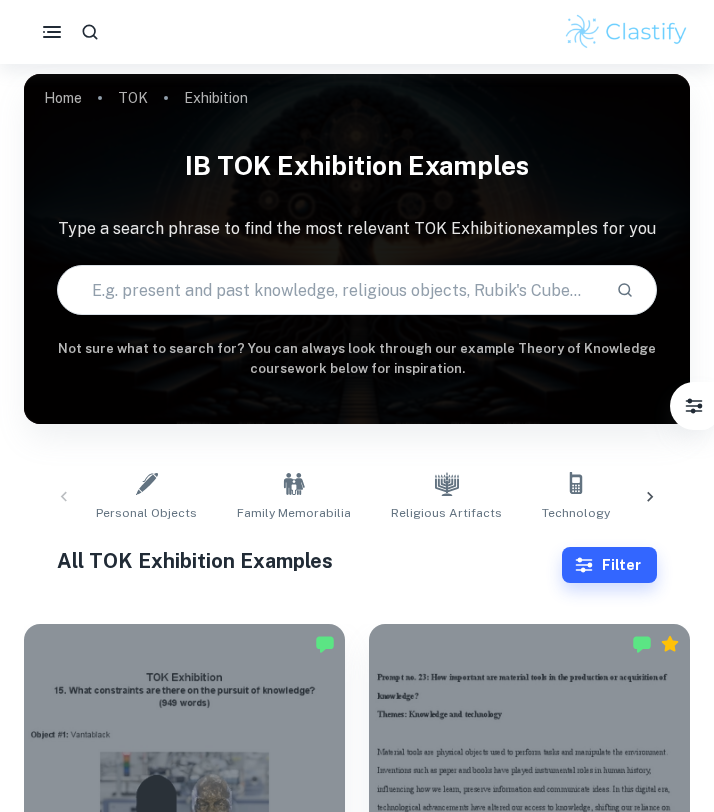 click at bounding box center (328, 290) 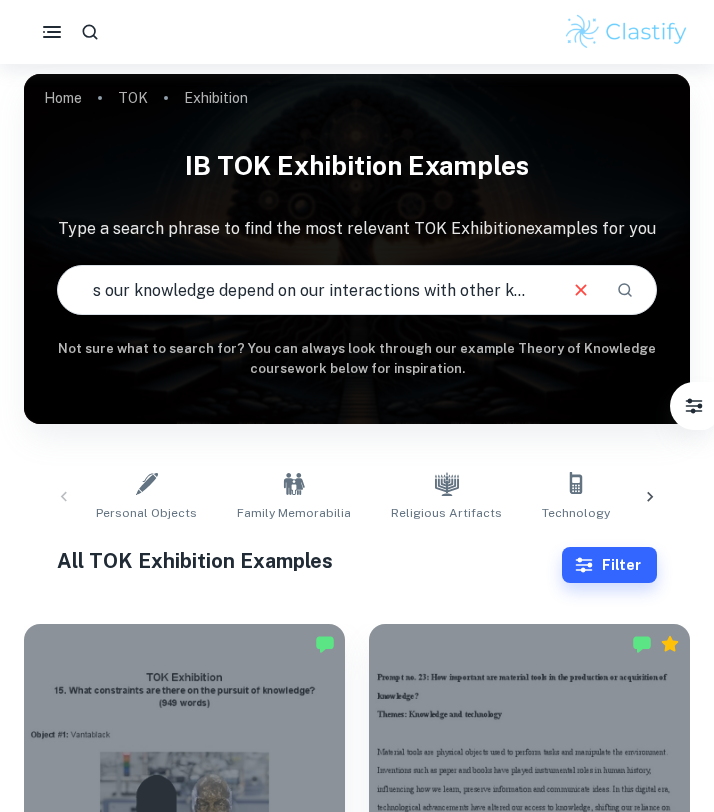 scroll, scrollTop: 0, scrollLeft: 34, axis: horizontal 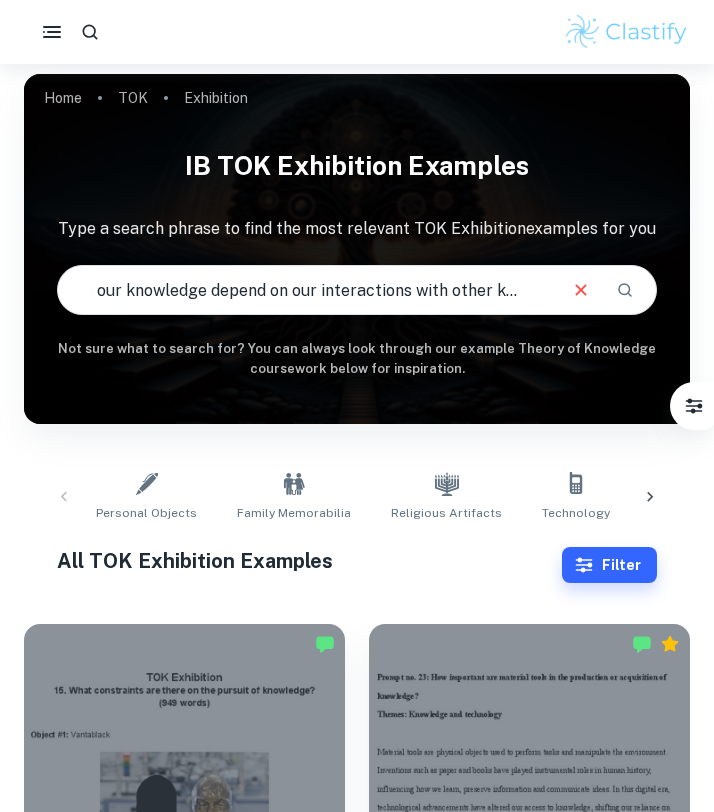 type on "does our knowledge depend on our interactions with other knowers" 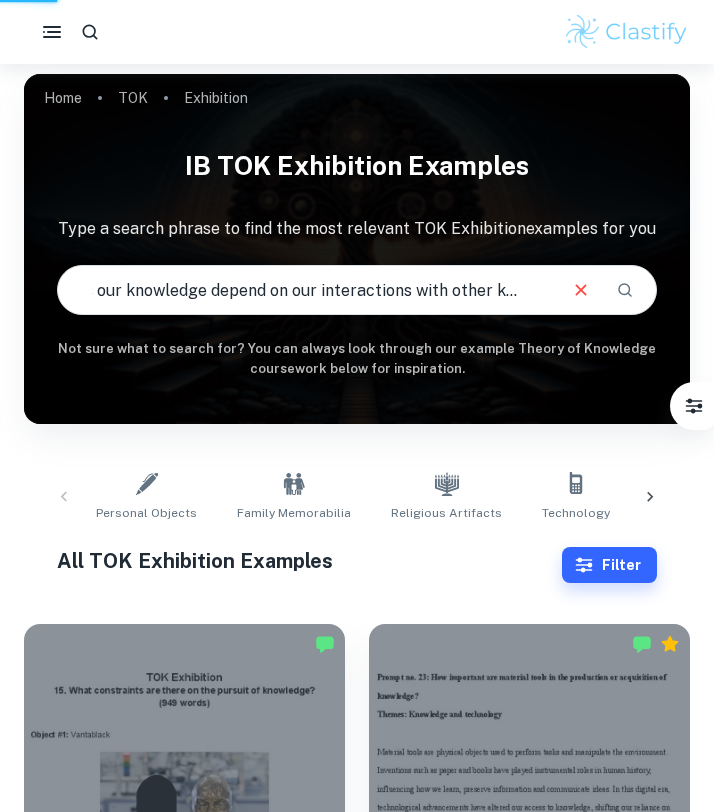 scroll, scrollTop: 0, scrollLeft: 0, axis: both 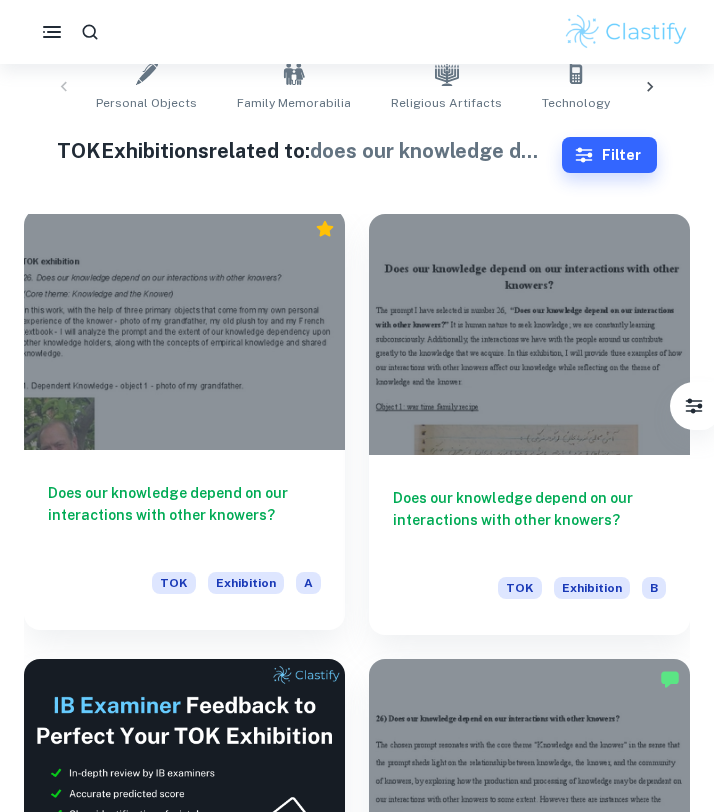 click on "Does our knowledge depend on our interactions with other knowers?" at bounding box center [184, 515] 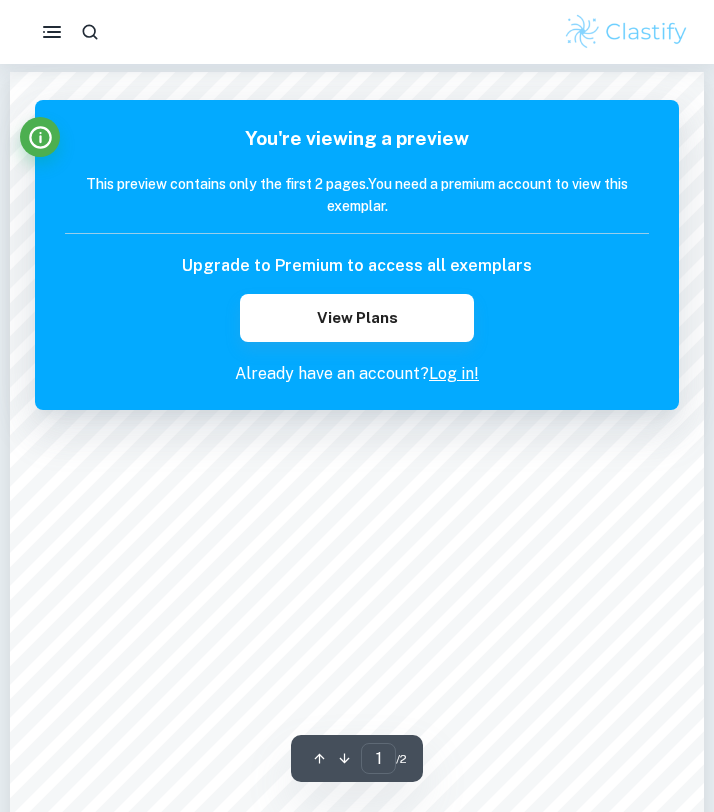 scroll, scrollTop: 0, scrollLeft: 0, axis: both 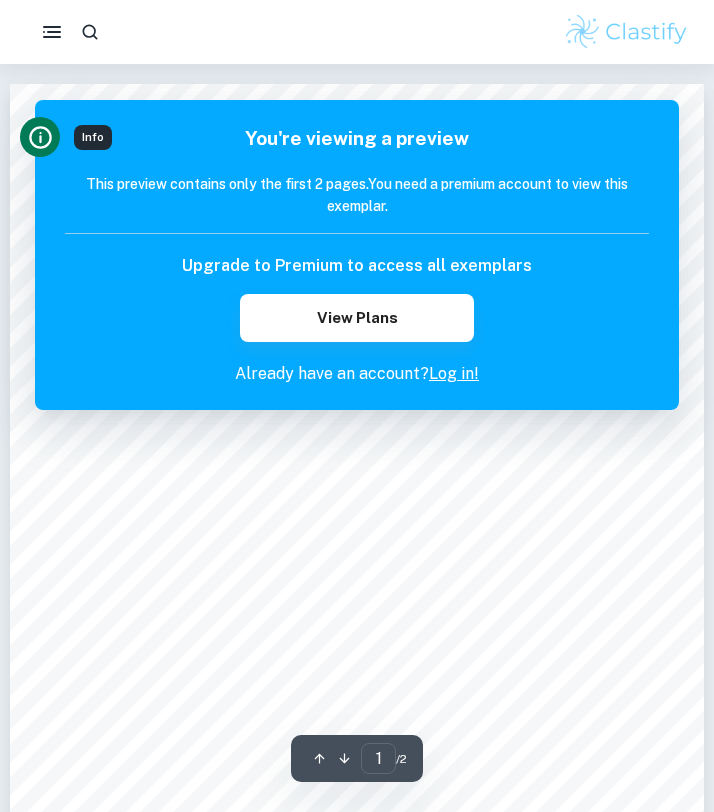 click 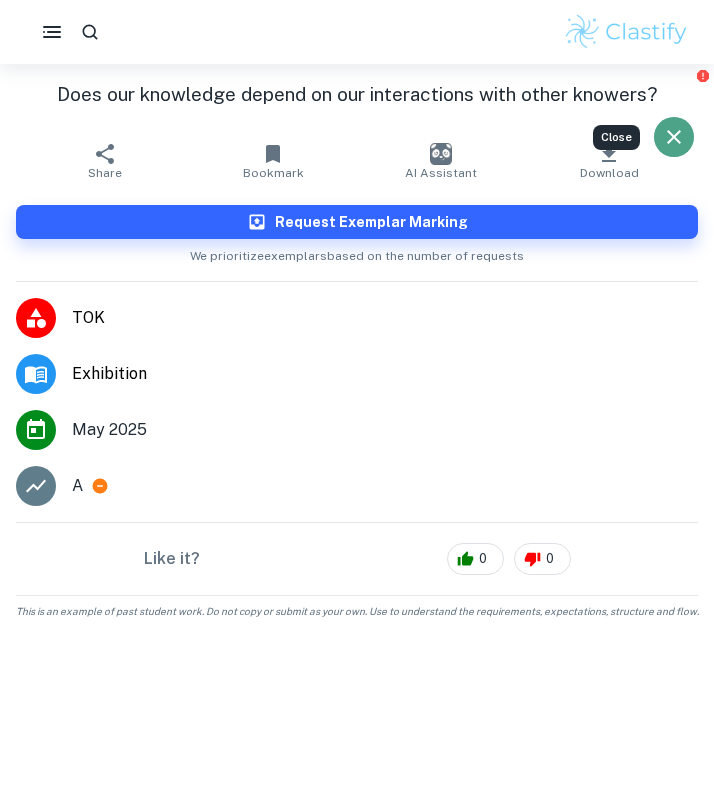 click at bounding box center (674, 137) 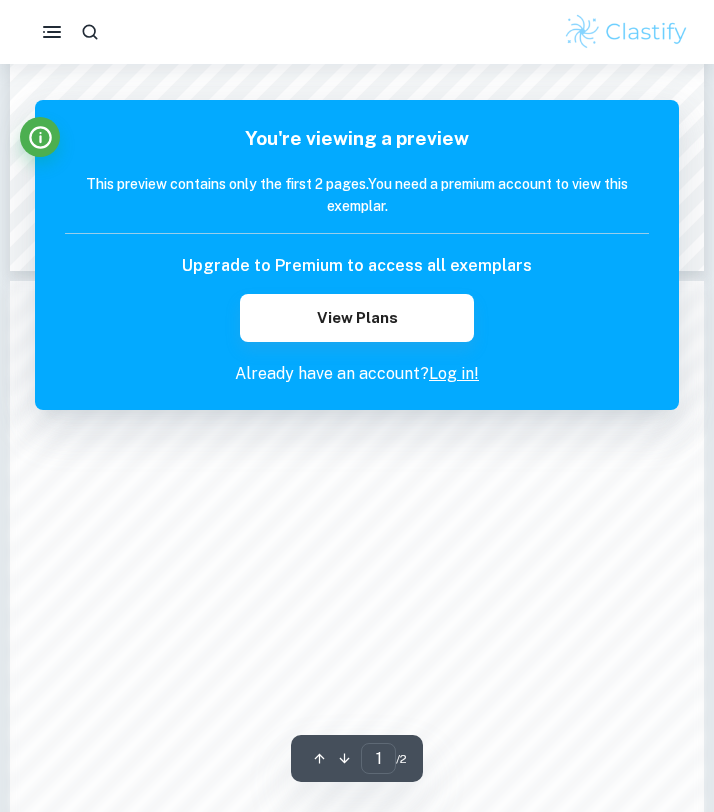 scroll, scrollTop: 723, scrollLeft: 0, axis: vertical 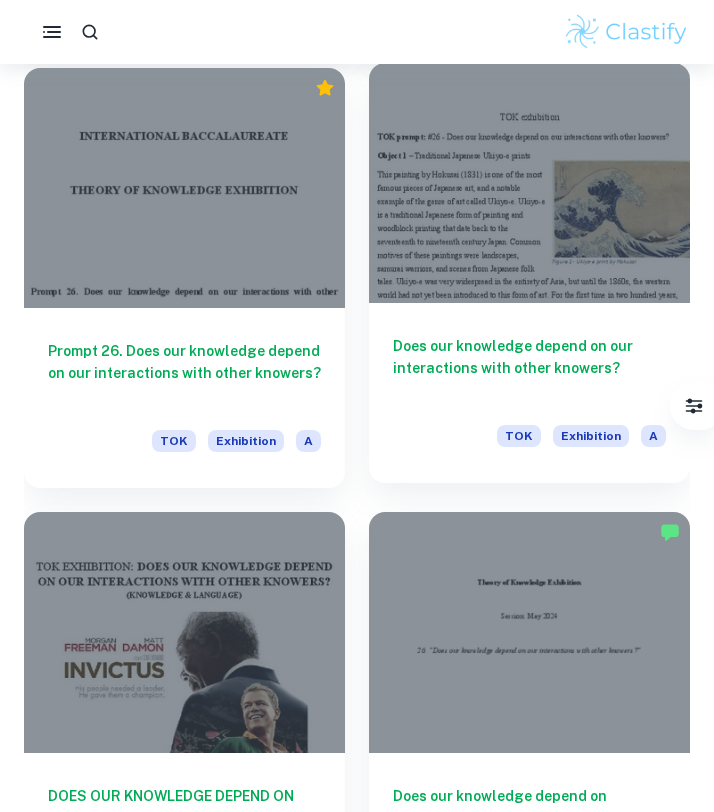 click on "Does our knowledge depend on our interactions with other knowers?" at bounding box center [529, 368] 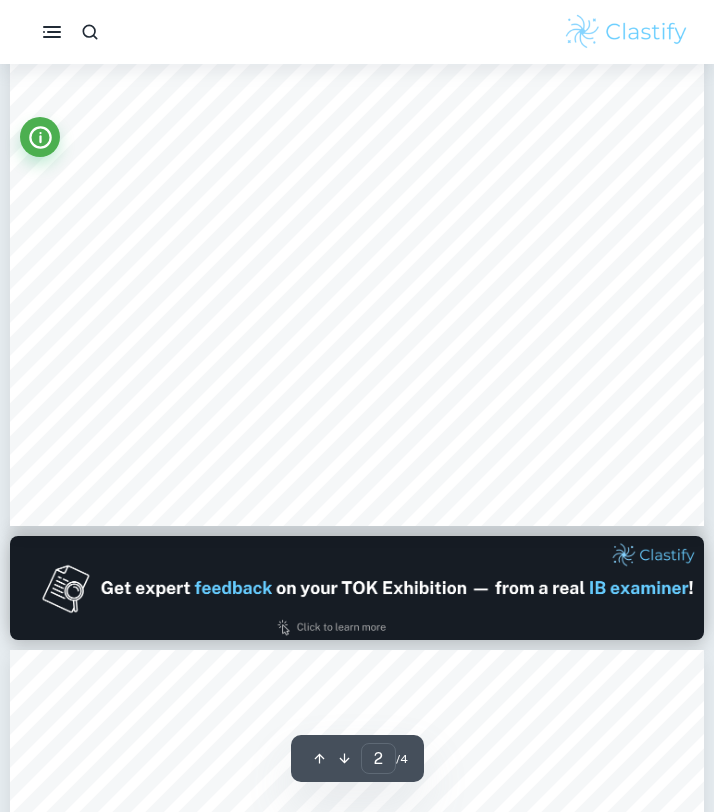 scroll, scrollTop: 848, scrollLeft: 0, axis: vertical 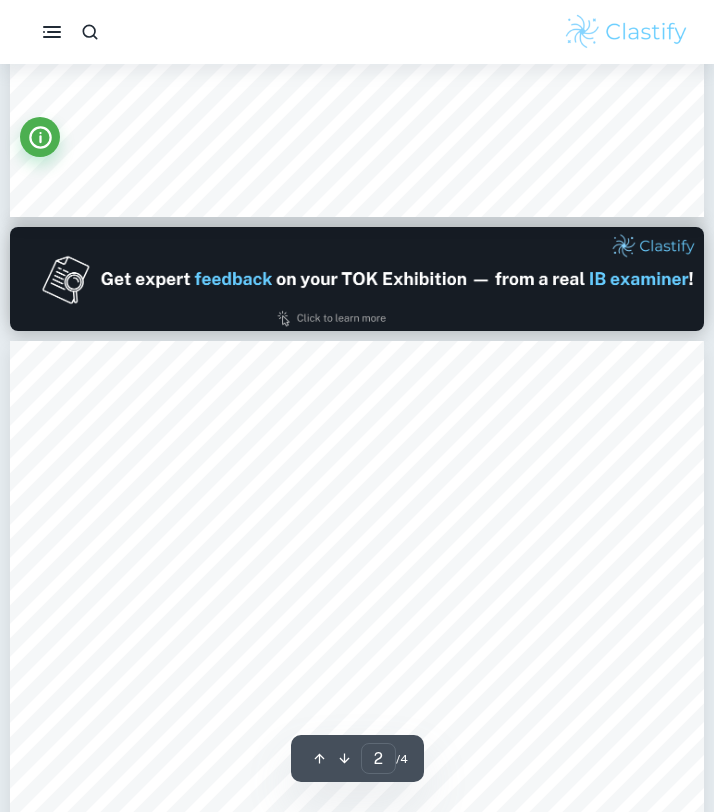 type on "1" 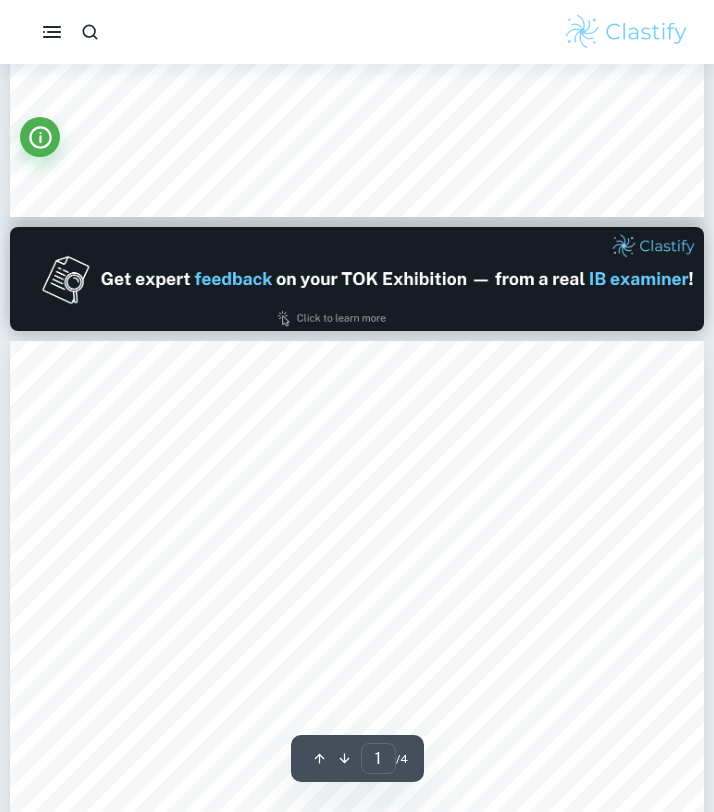 scroll, scrollTop: 0, scrollLeft: 0, axis: both 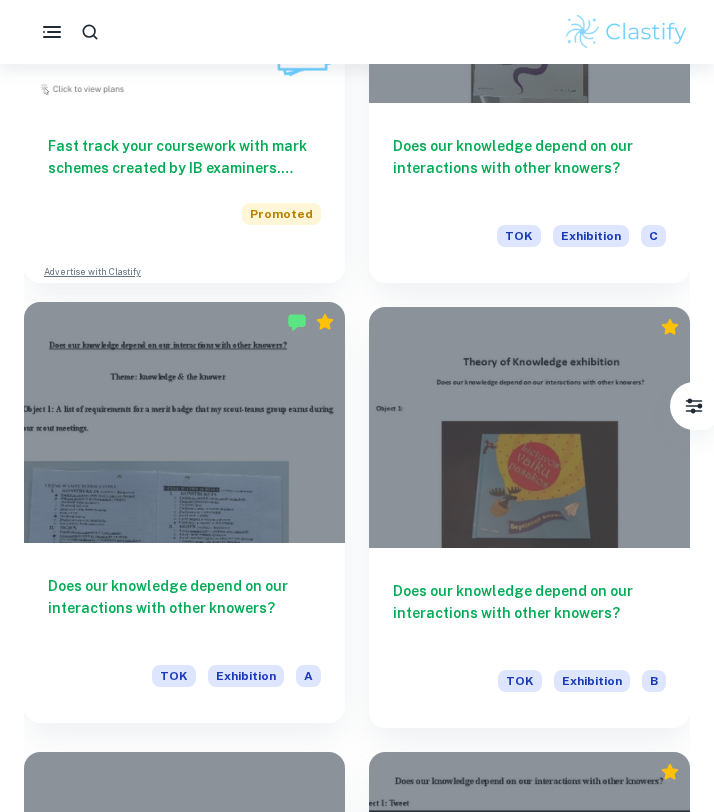 click on "Does our knowledge depend on our interactions with other knowers?" at bounding box center (184, 608) 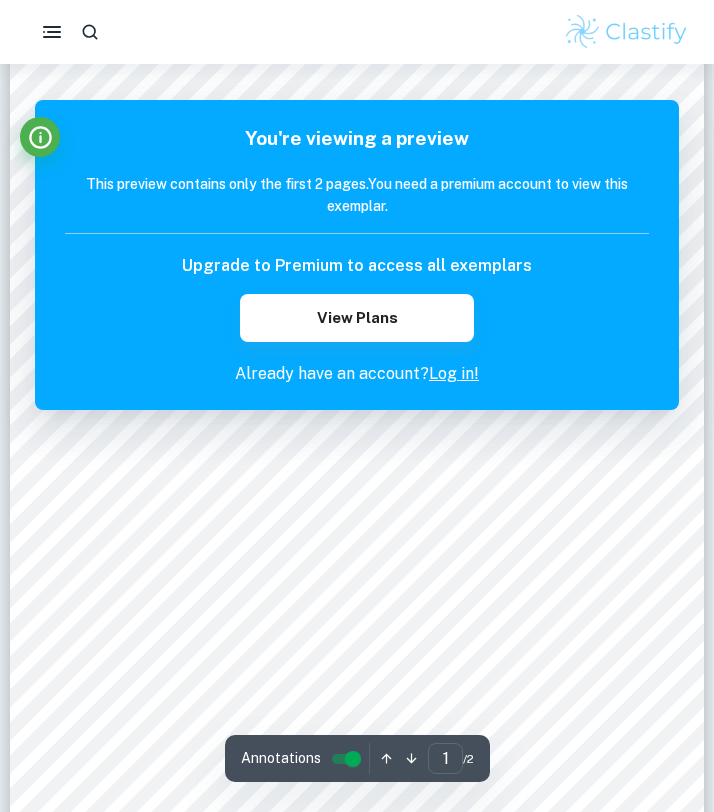 scroll, scrollTop: 126, scrollLeft: 0, axis: vertical 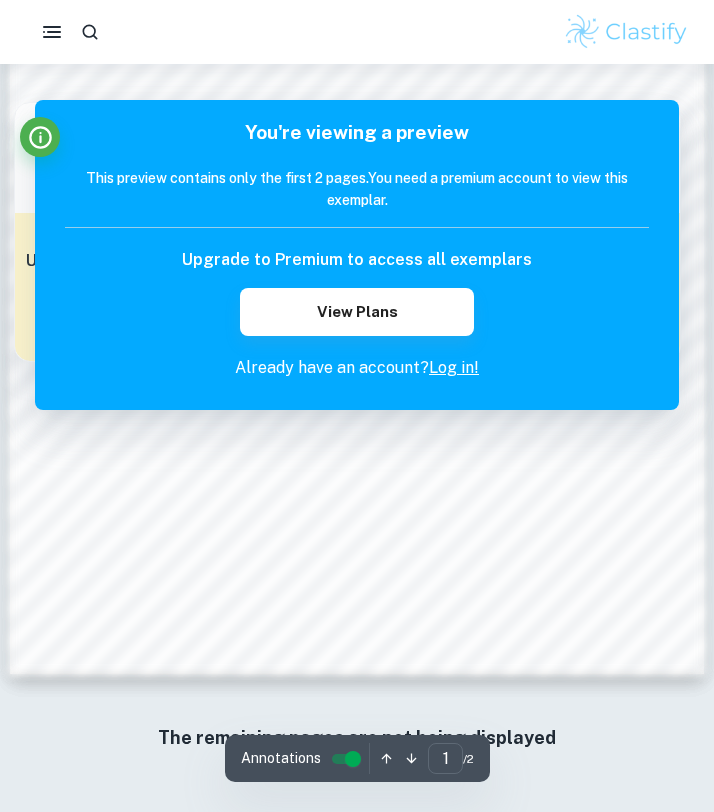 click on "Unlock access to all  examiner  comments with Clastify Premium Upgrade Now" at bounding box center [180, 299] 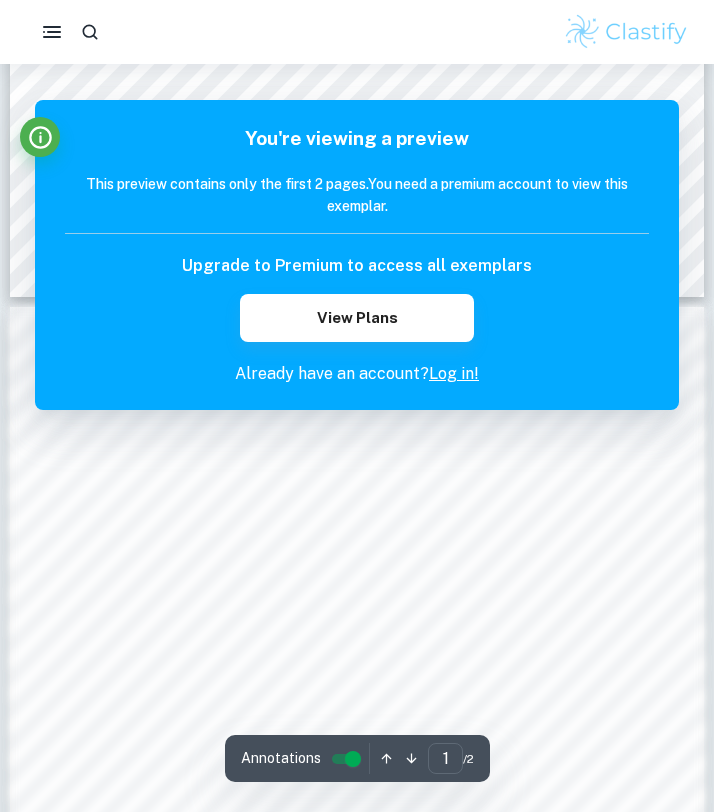 scroll, scrollTop: 624, scrollLeft: 0, axis: vertical 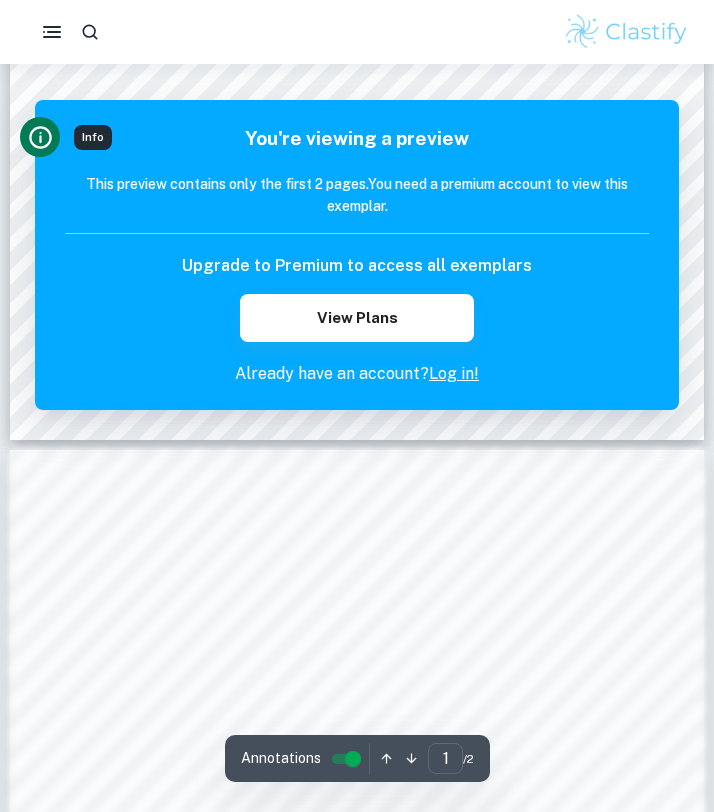 click at bounding box center (40, 137) 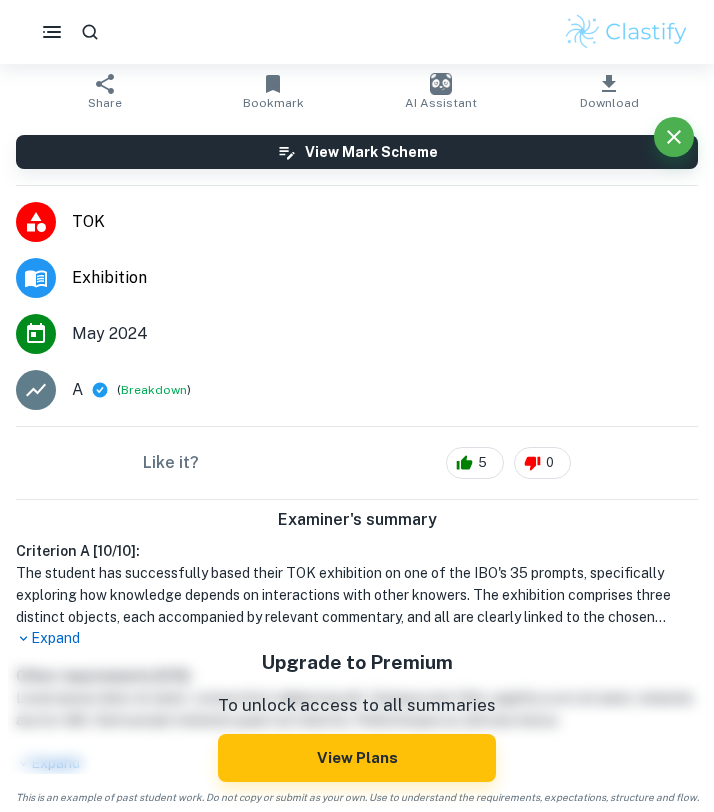 scroll, scrollTop: 0, scrollLeft: 0, axis: both 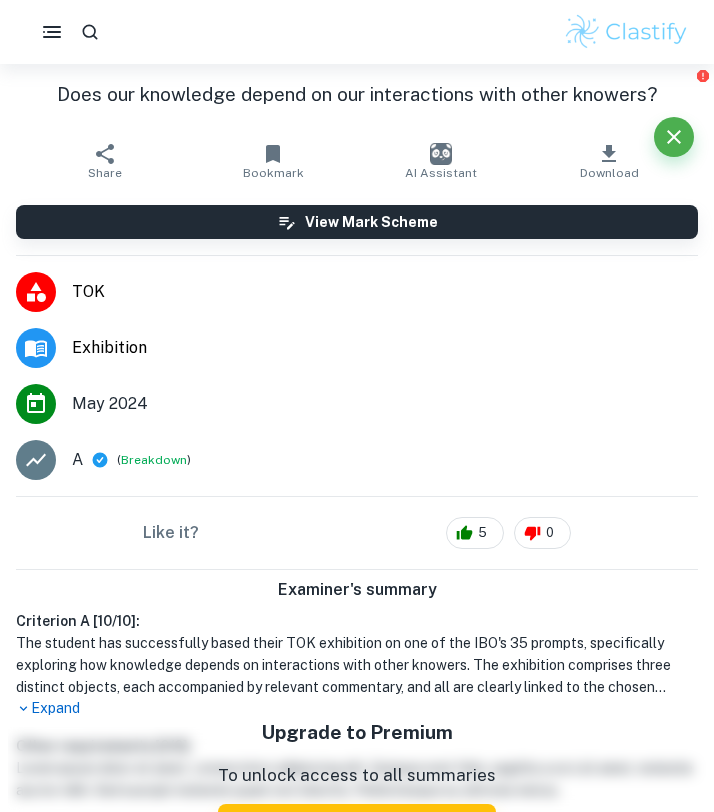 click 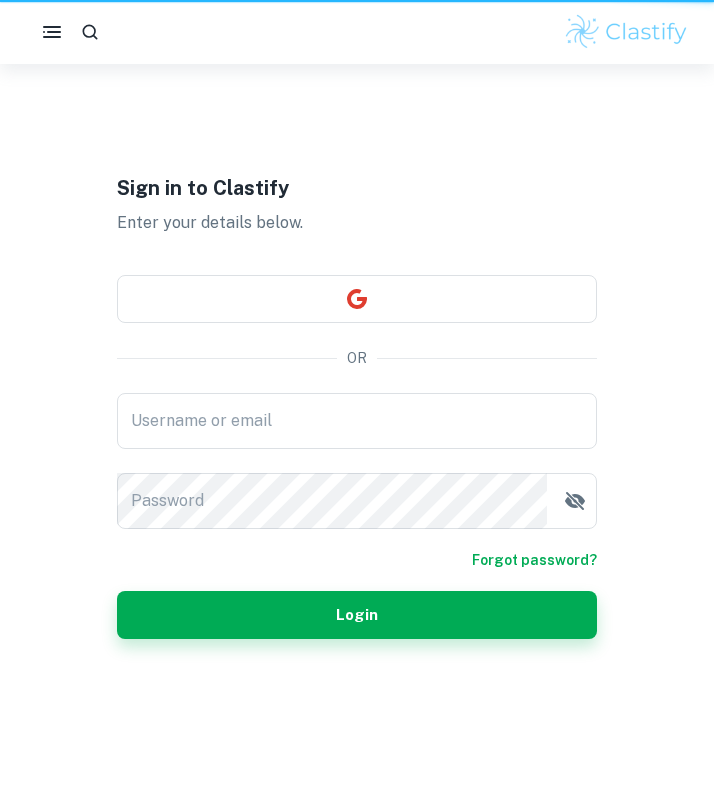 scroll, scrollTop: 0, scrollLeft: 0, axis: both 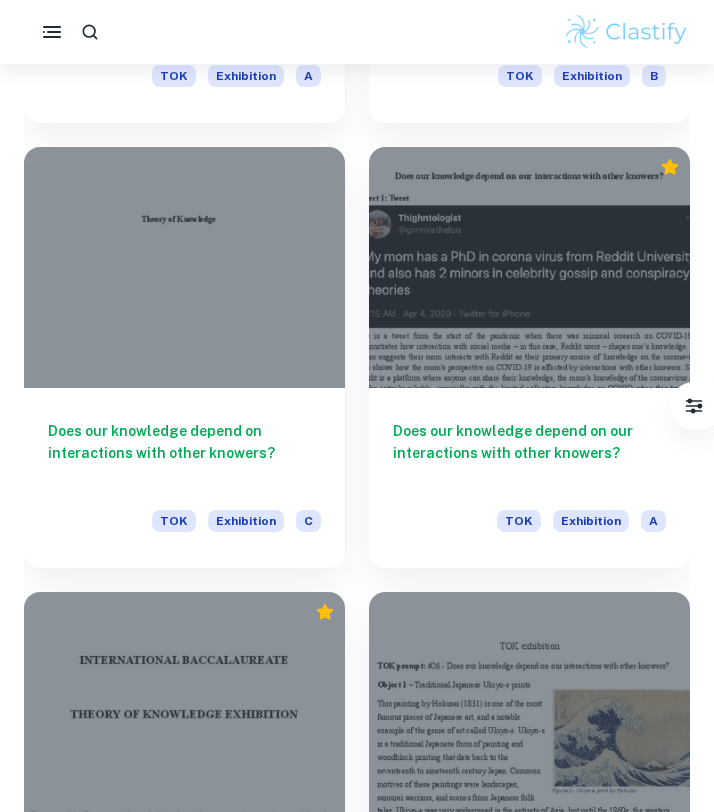 click on "Does our knowledge depend on our interactions with other knowers?" at bounding box center (529, 453) 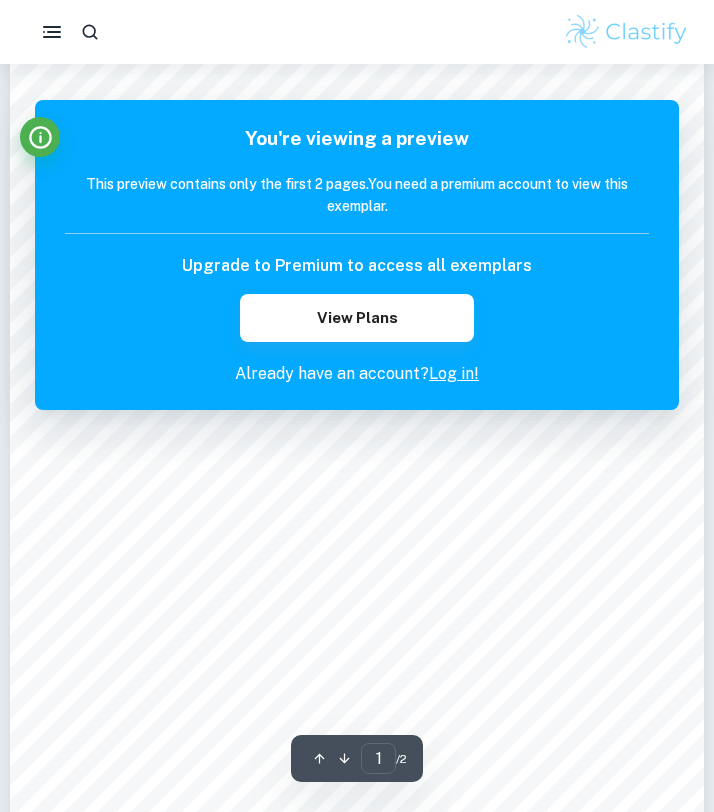 scroll, scrollTop: 42, scrollLeft: 0, axis: vertical 